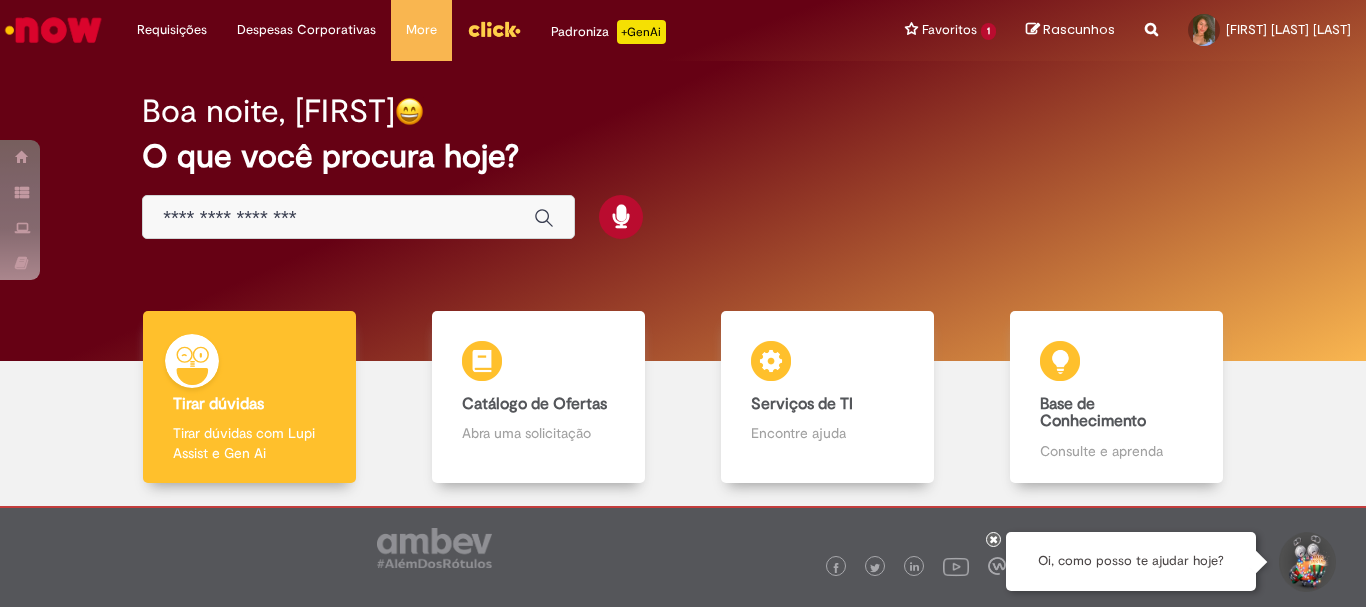 scroll, scrollTop: 0, scrollLeft: 0, axis: both 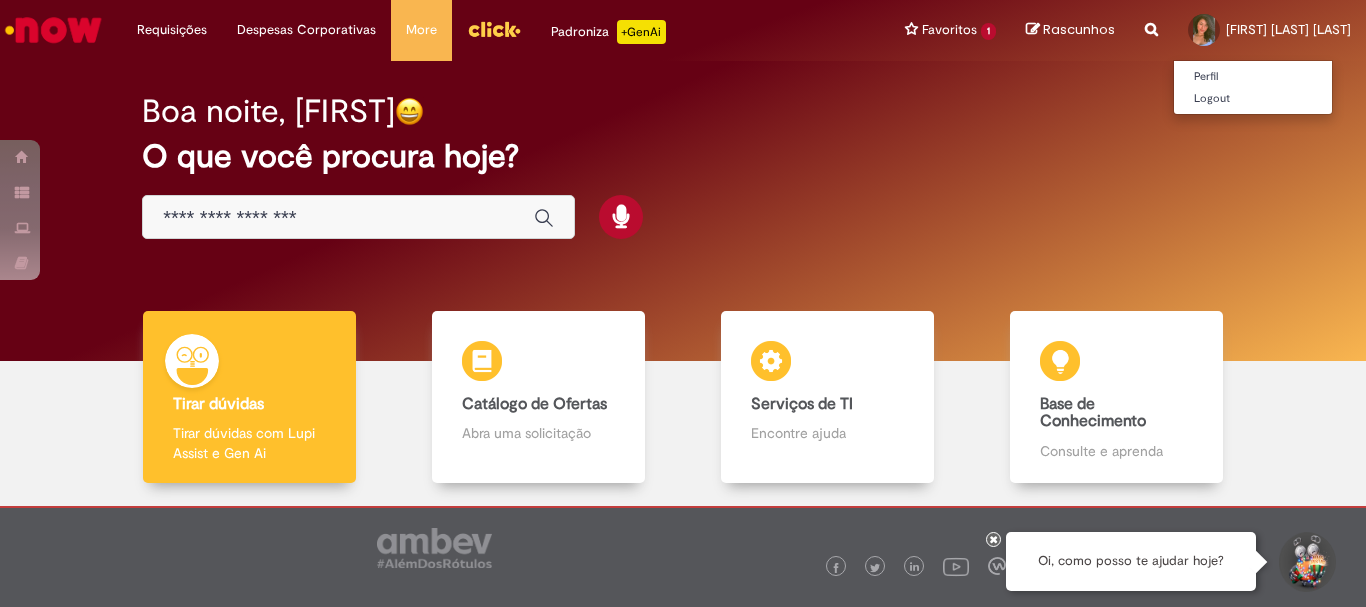 click at bounding box center [1204, 30] 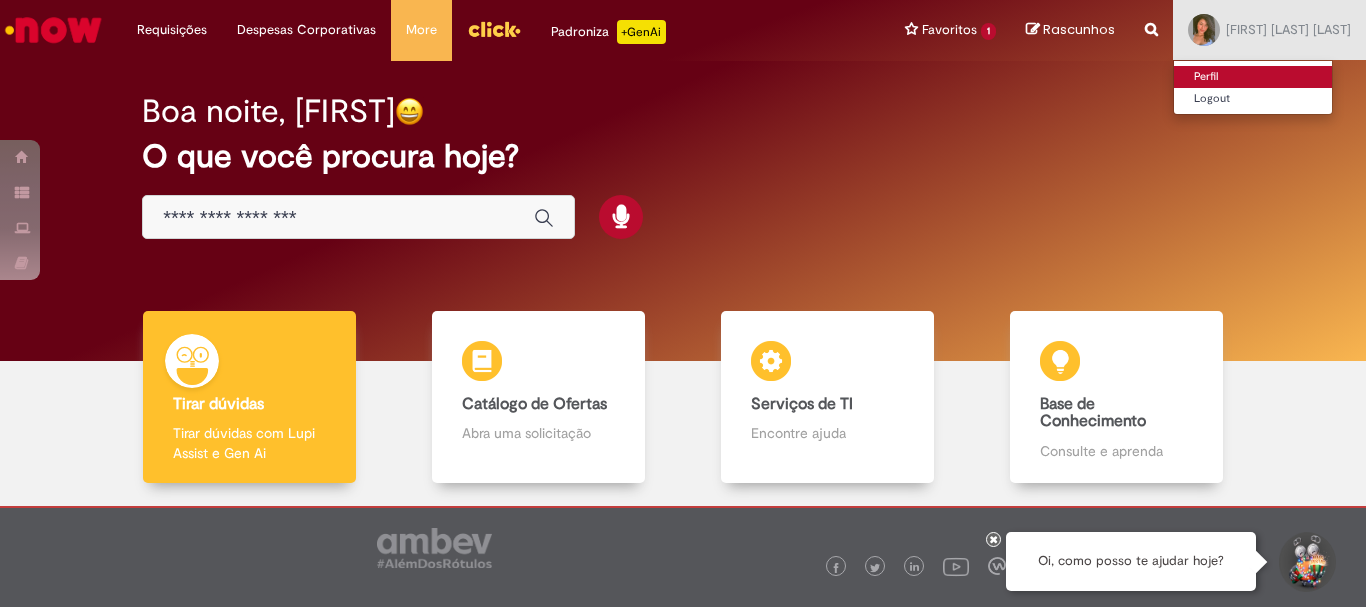 click on "Perfil" at bounding box center [1253, 77] 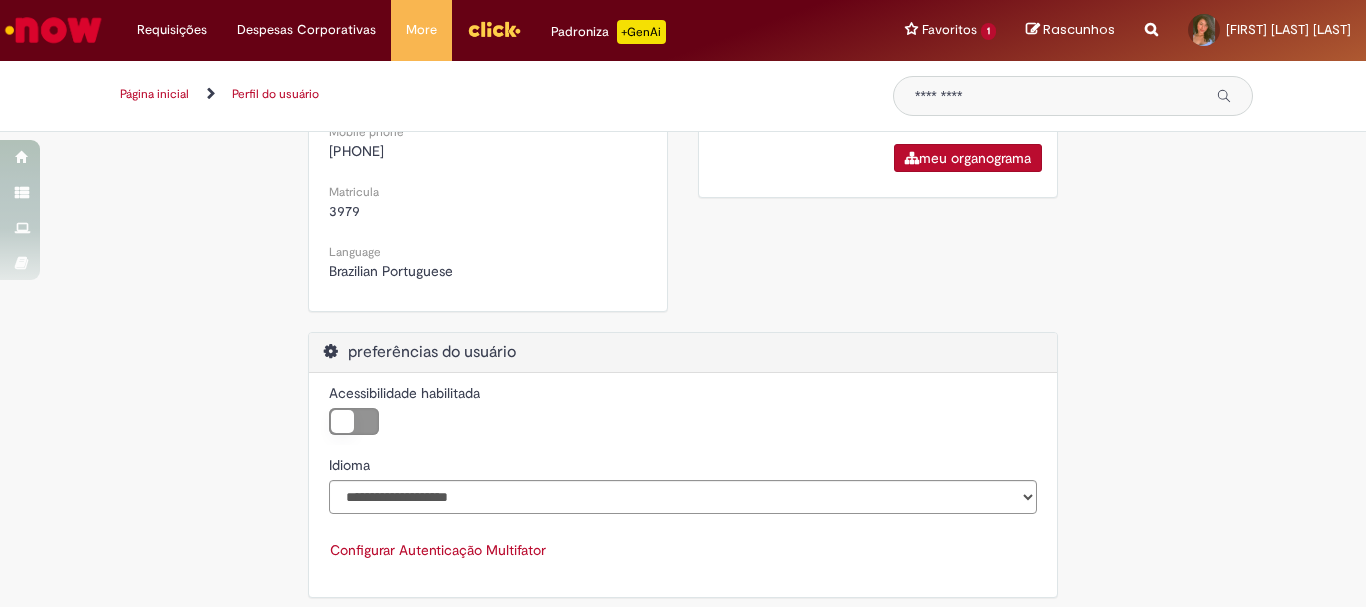 scroll, scrollTop: 712, scrollLeft: 0, axis: vertical 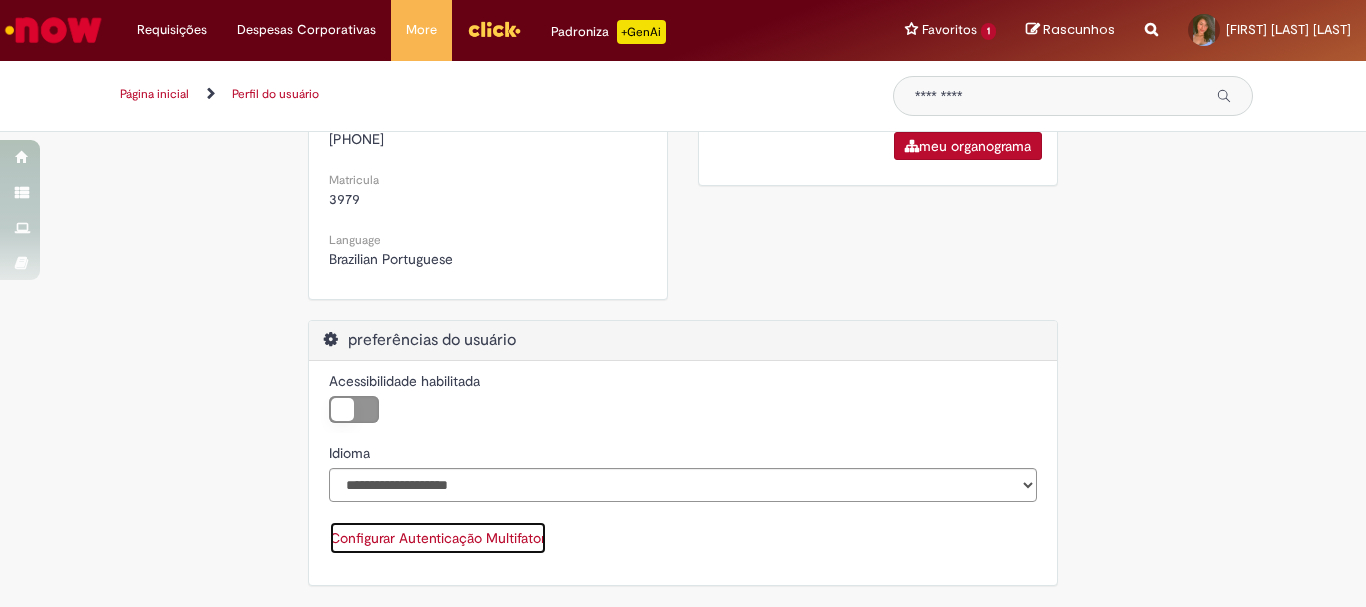 click on "Configurar Autenticação Multifator" at bounding box center (438, 538) 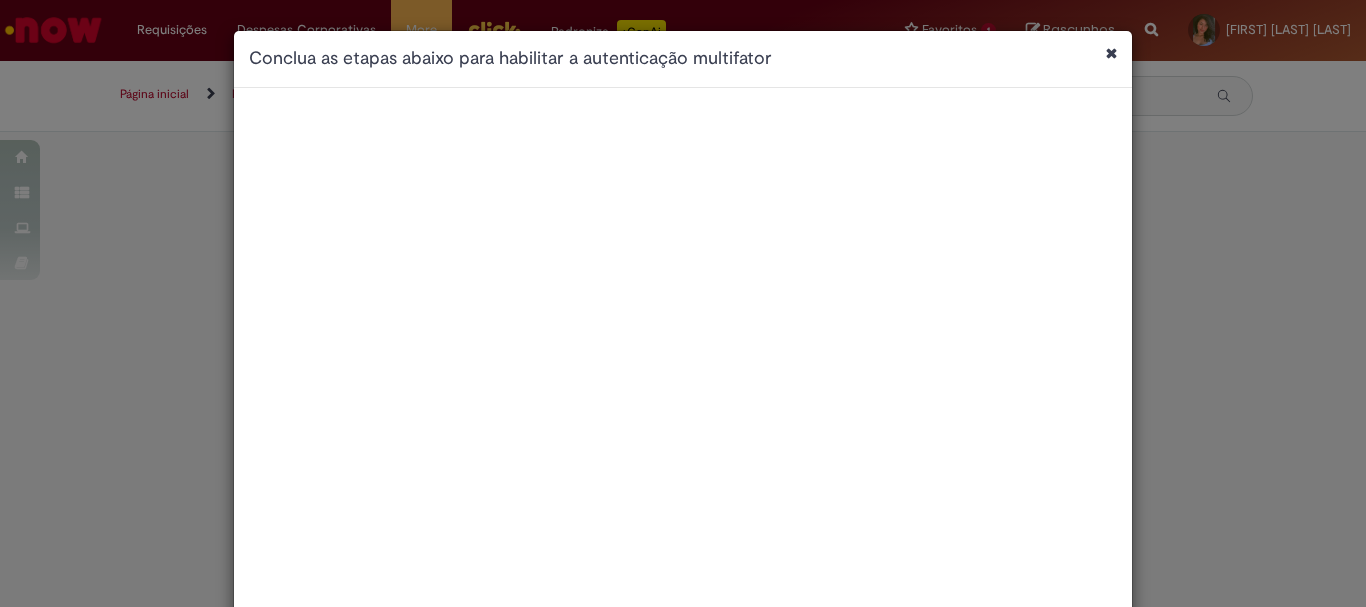scroll, scrollTop: 0, scrollLeft: 0, axis: both 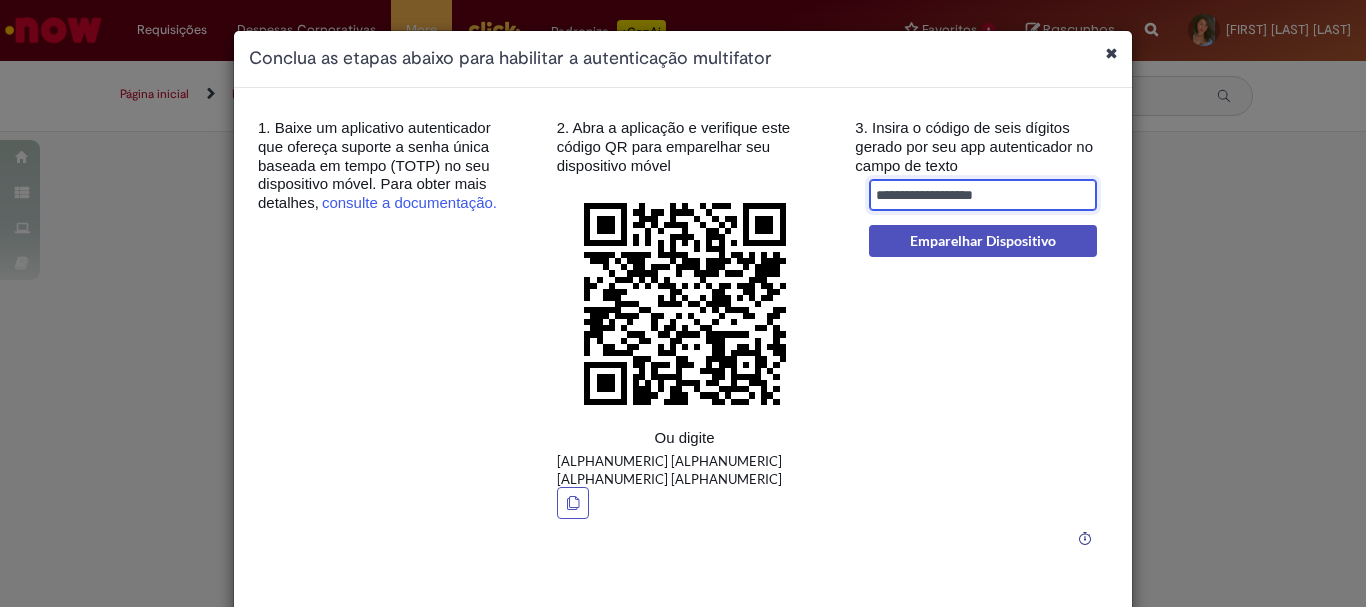 click at bounding box center [983, 194] 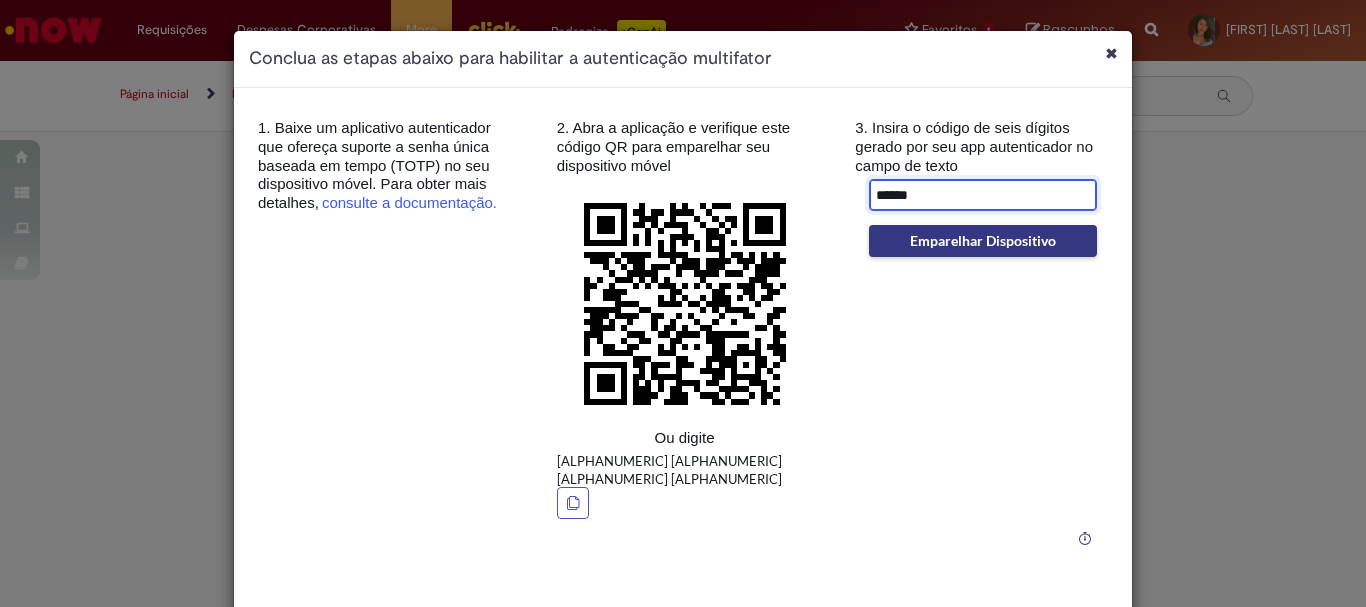 type on "******" 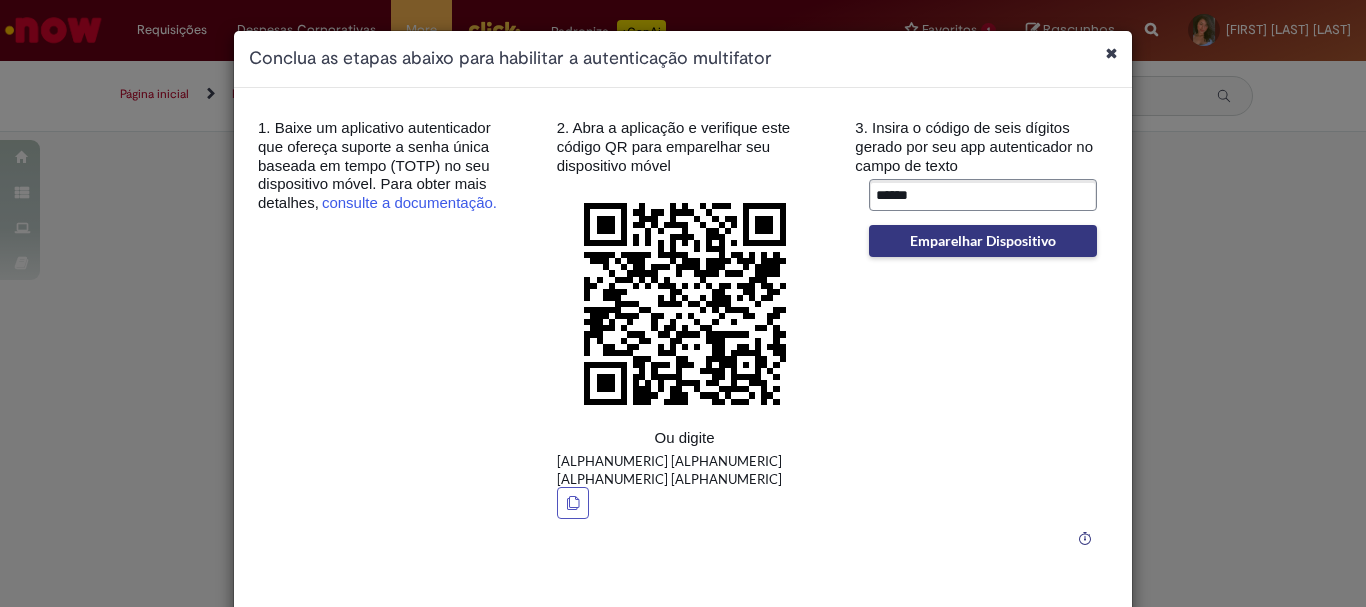 click on "Emparelhar Dispositivo" at bounding box center [983, 240] 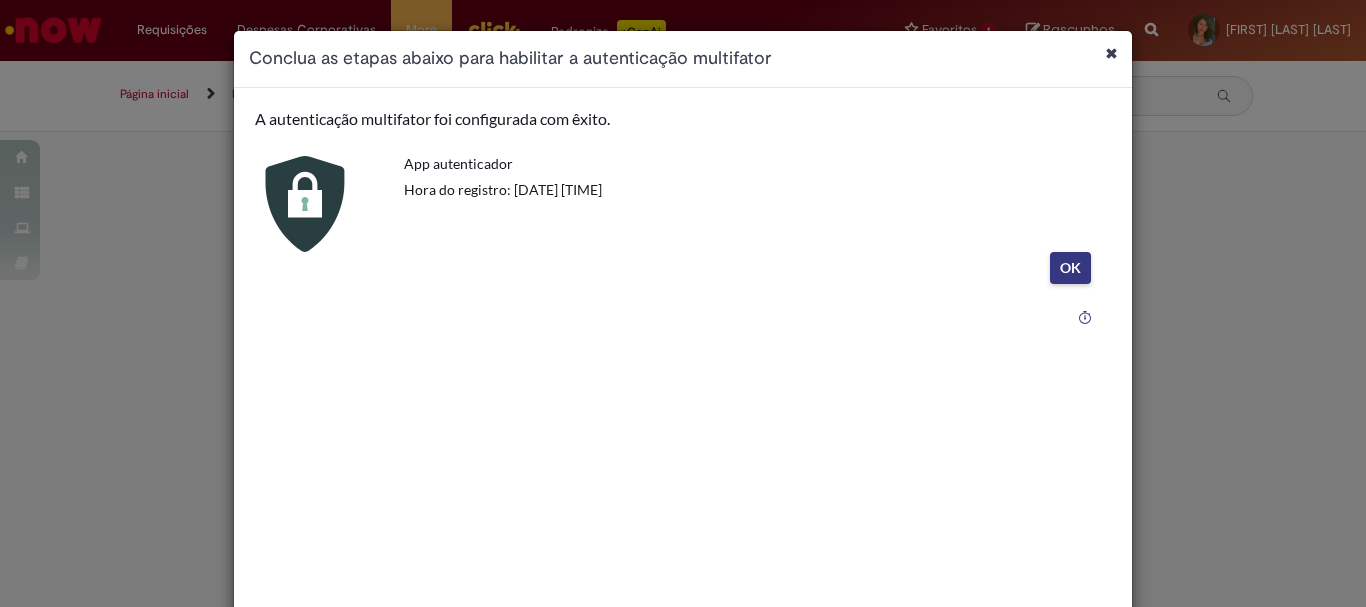click on "OK" at bounding box center (1070, 267) 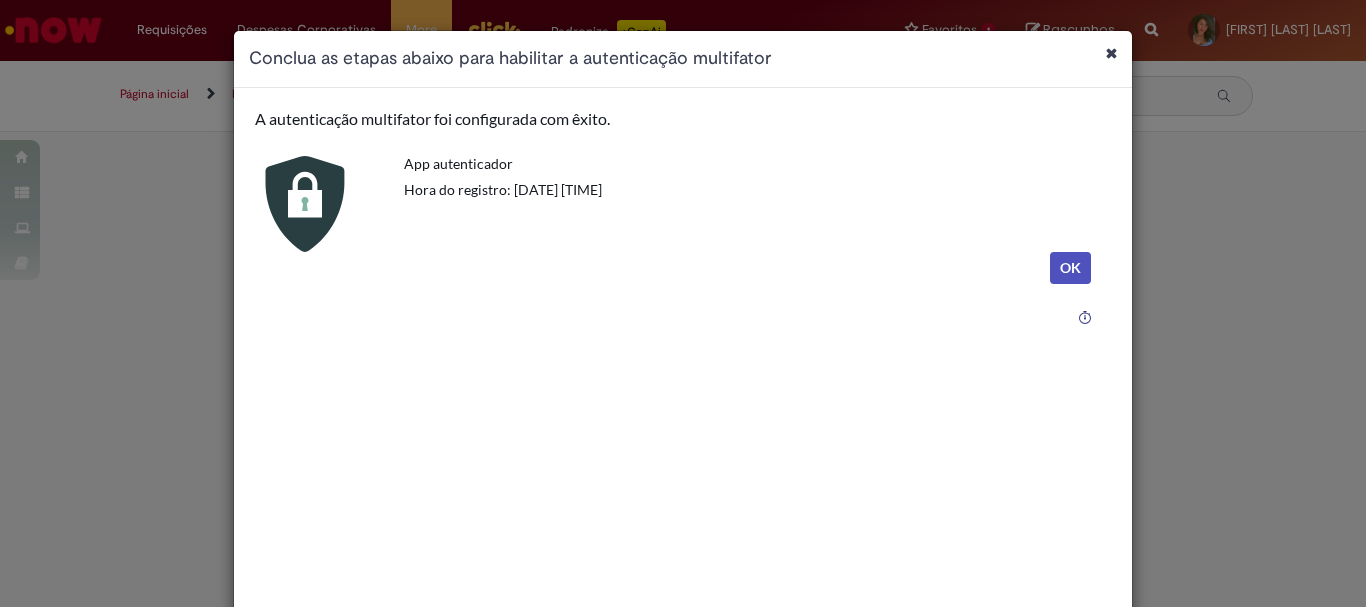 click at bounding box center (1111, 53) 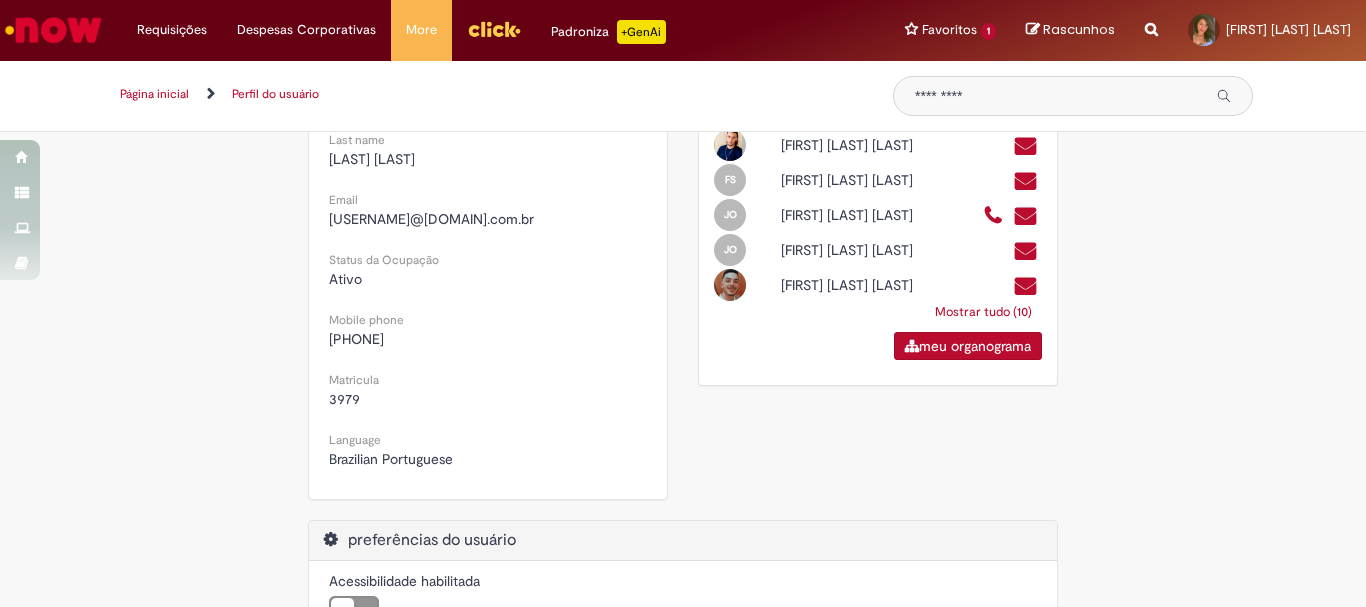 scroll, scrollTop: 212, scrollLeft: 0, axis: vertical 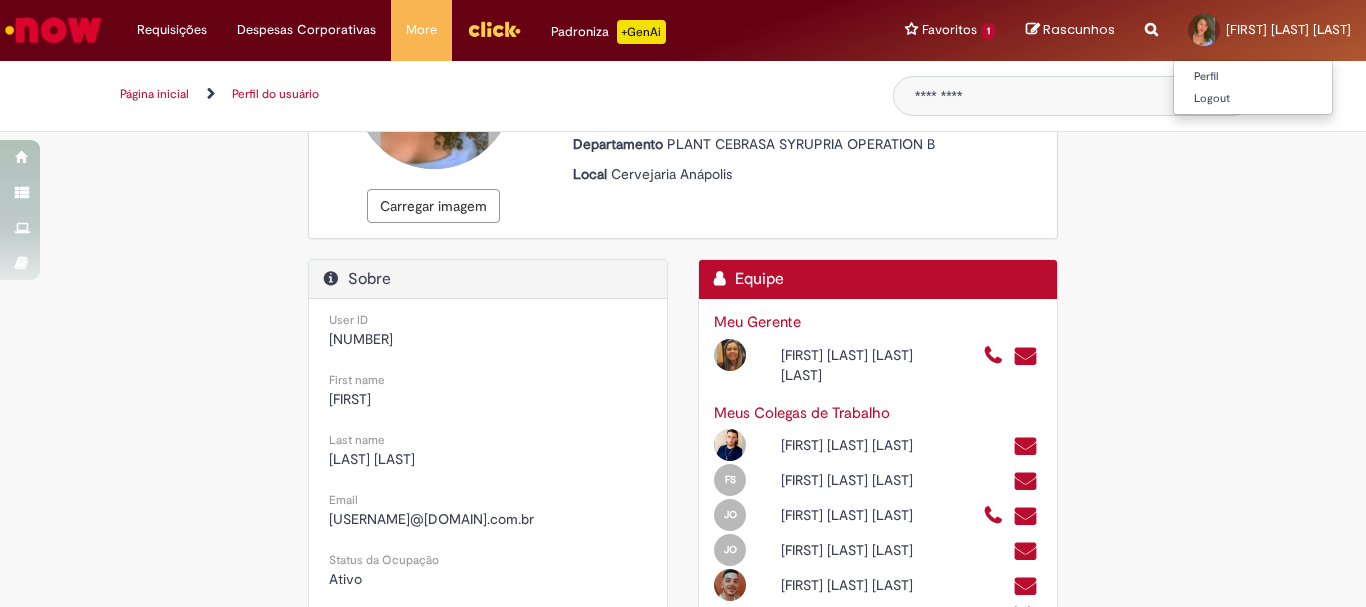 click on "[FIRST] [LAST] [LAST]" at bounding box center (1288, 29) 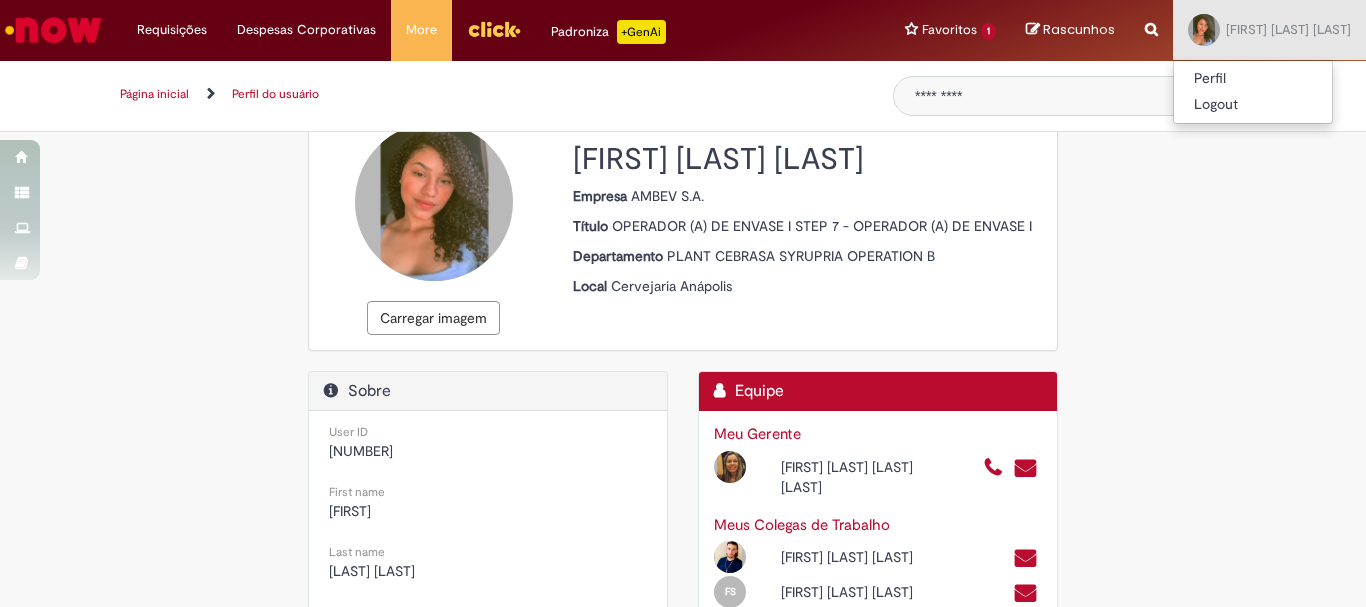 scroll, scrollTop: 0, scrollLeft: 0, axis: both 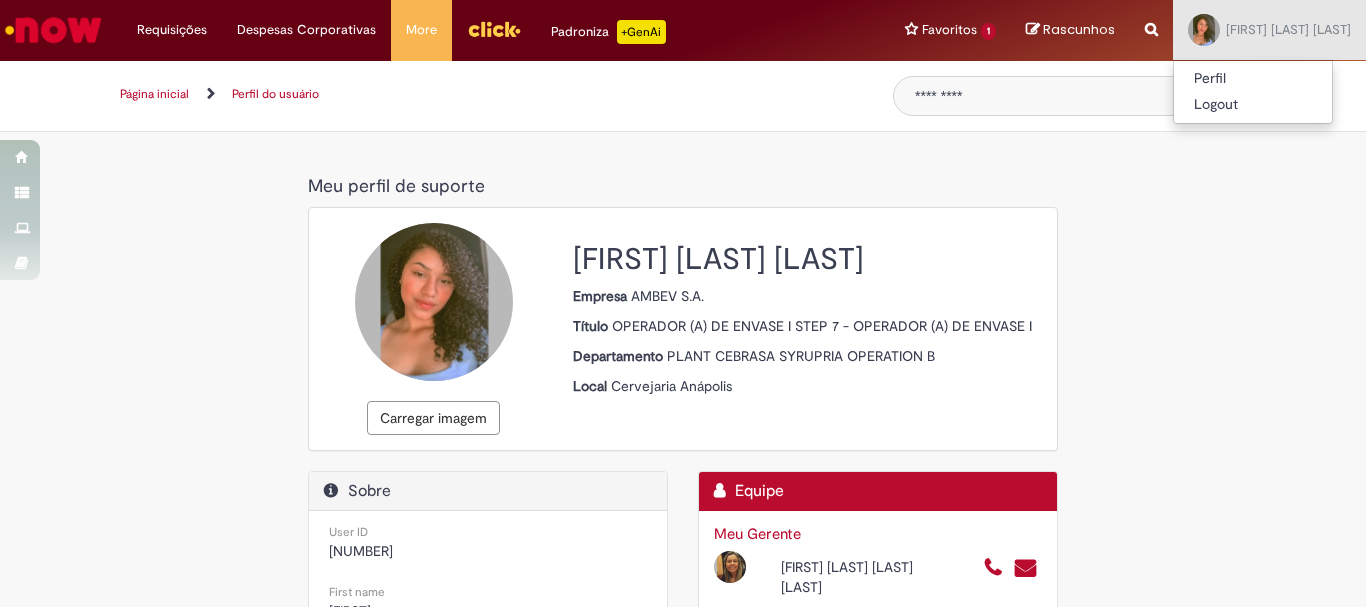 click at bounding box center [53, 30] 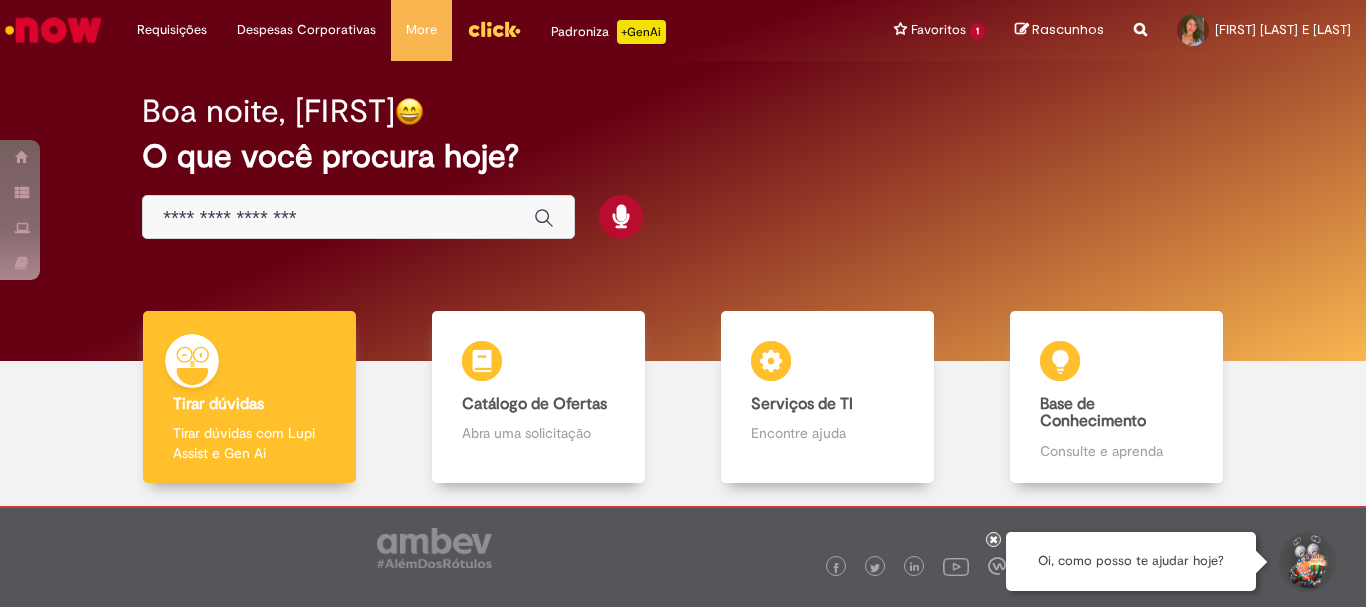 scroll, scrollTop: 0, scrollLeft: 0, axis: both 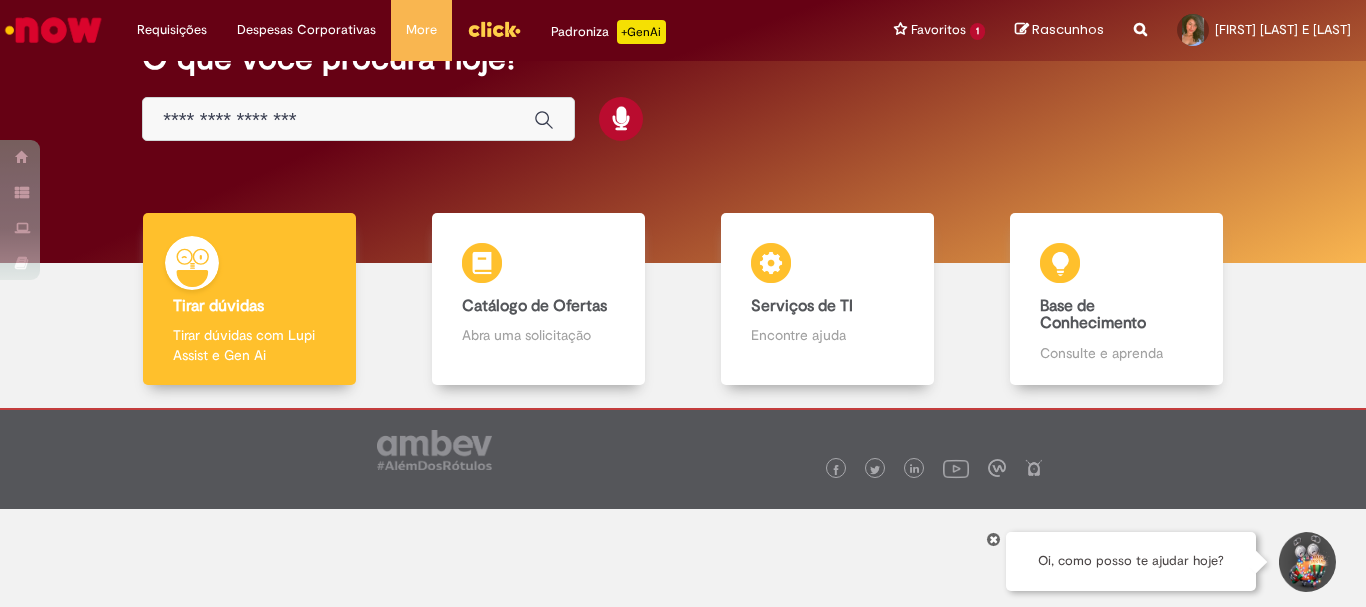 click at bounding box center (358, 119) 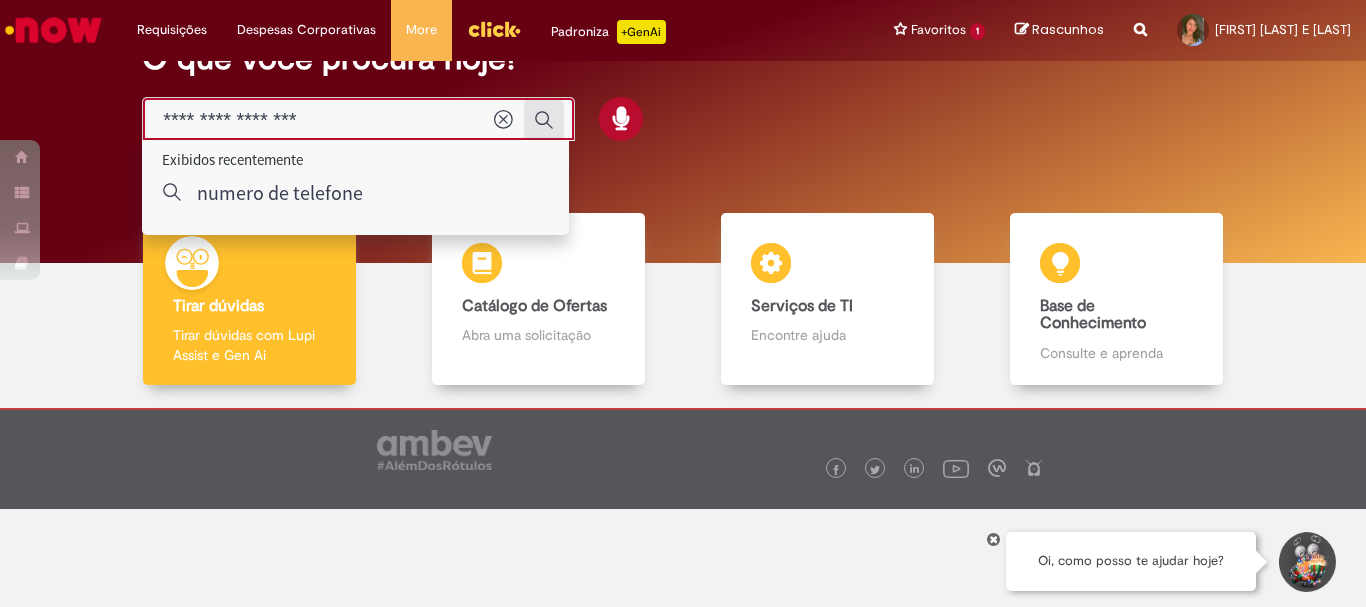 type on "**********" 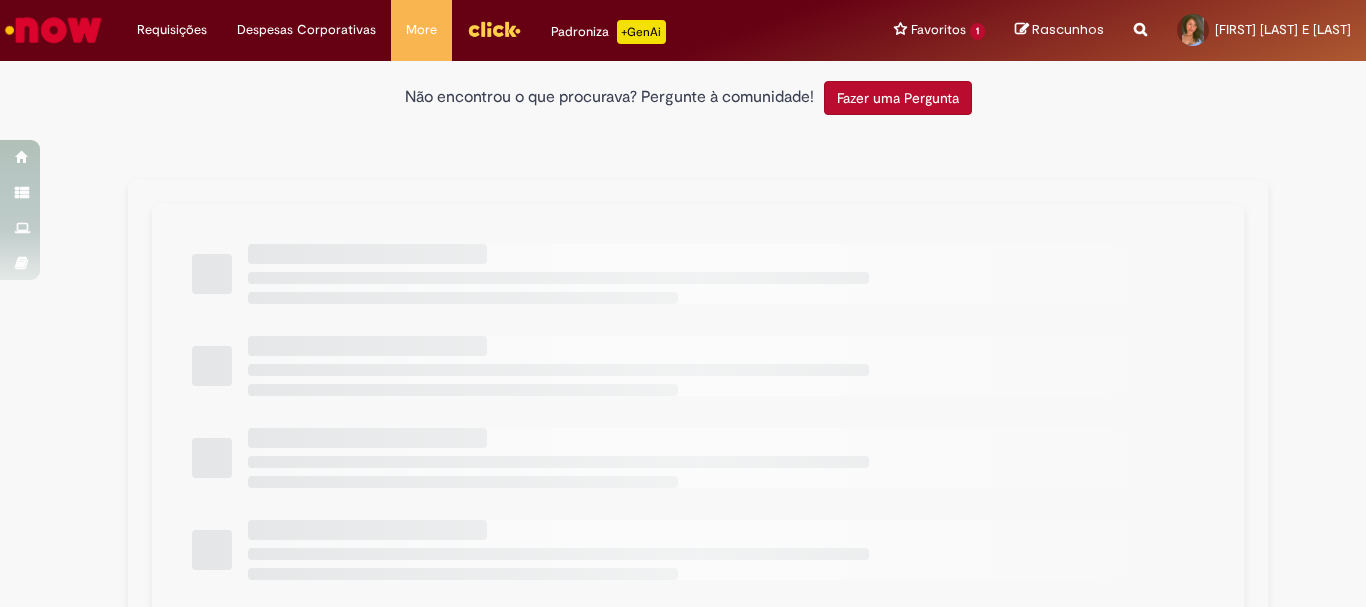 scroll, scrollTop: 0, scrollLeft: 0, axis: both 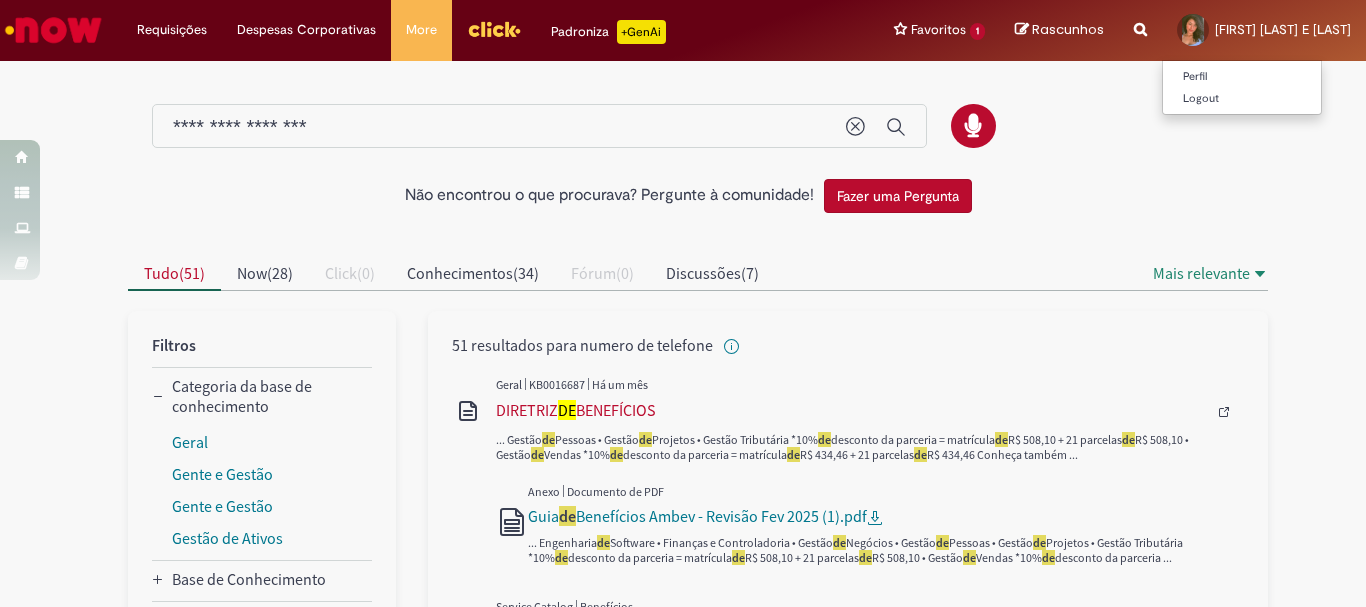 click at bounding box center [1193, 30] 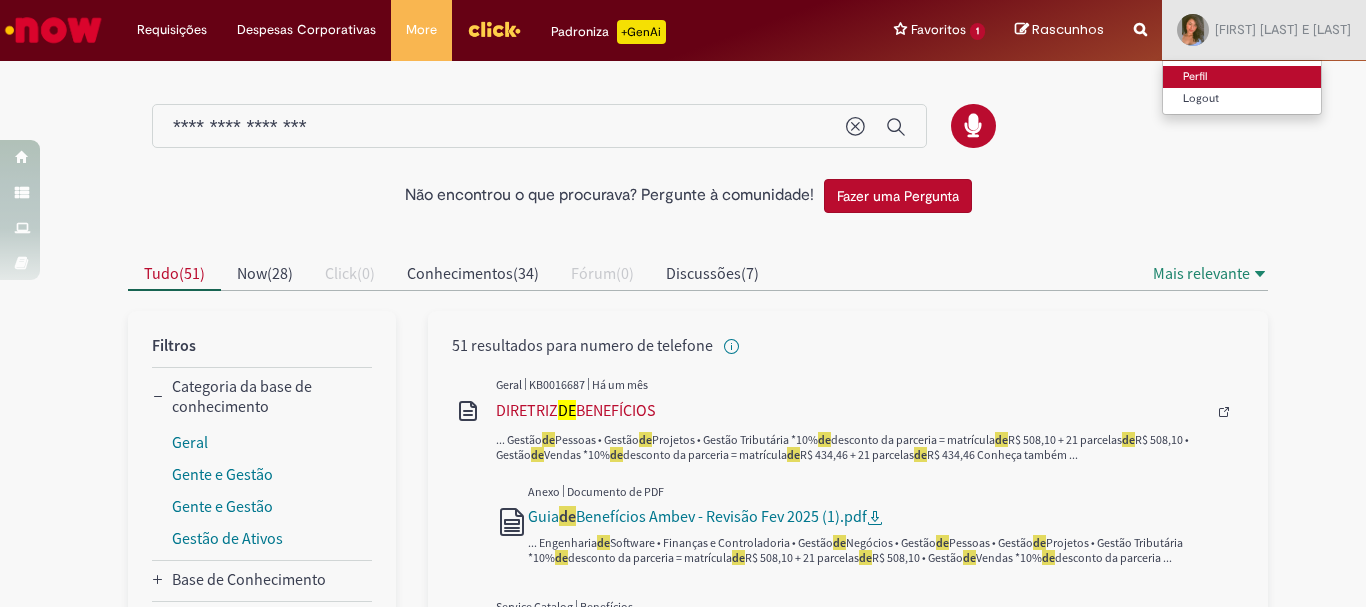 click on "Perfil" at bounding box center (1242, 77) 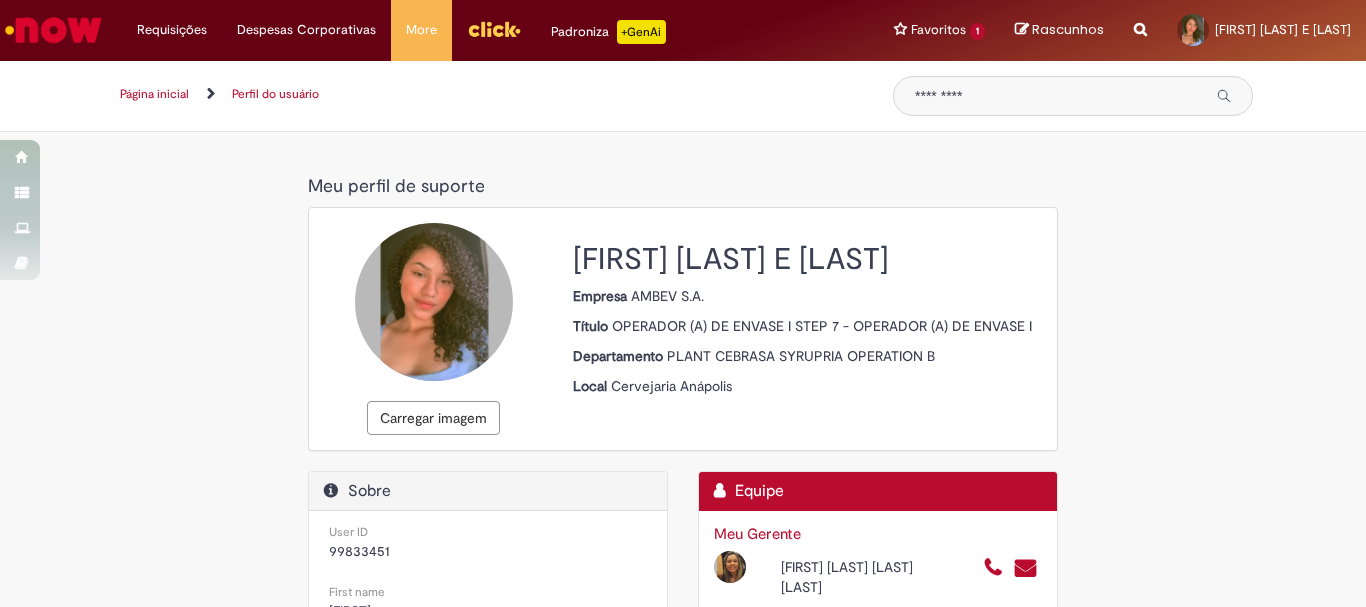 click on "Cervejaria Anápolis" at bounding box center [671, 386] 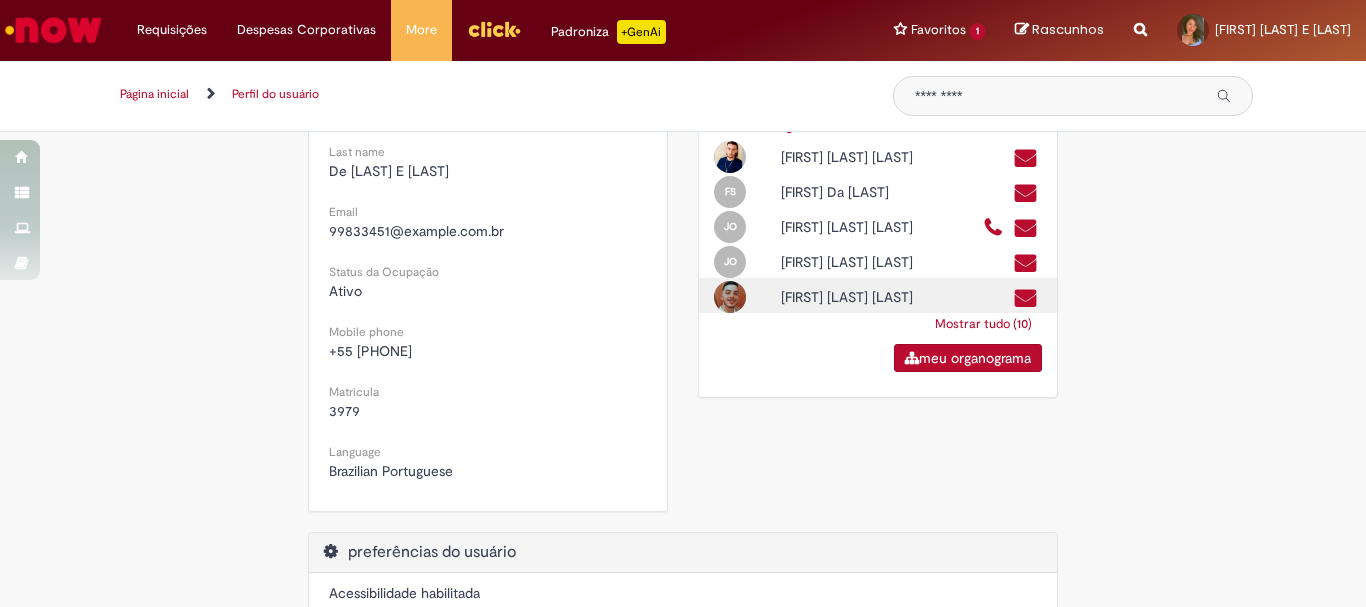 scroll, scrollTop: 600, scrollLeft: 0, axis: vertical 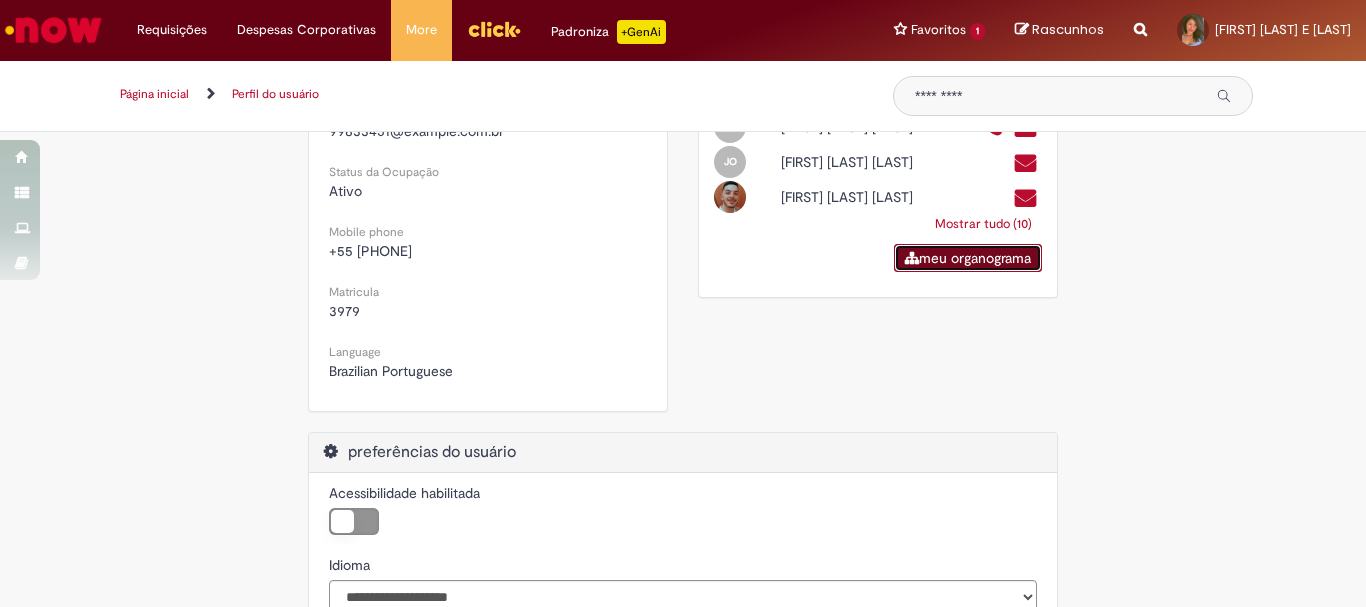 click on "meu organograma" at bounding box center [968, 258] 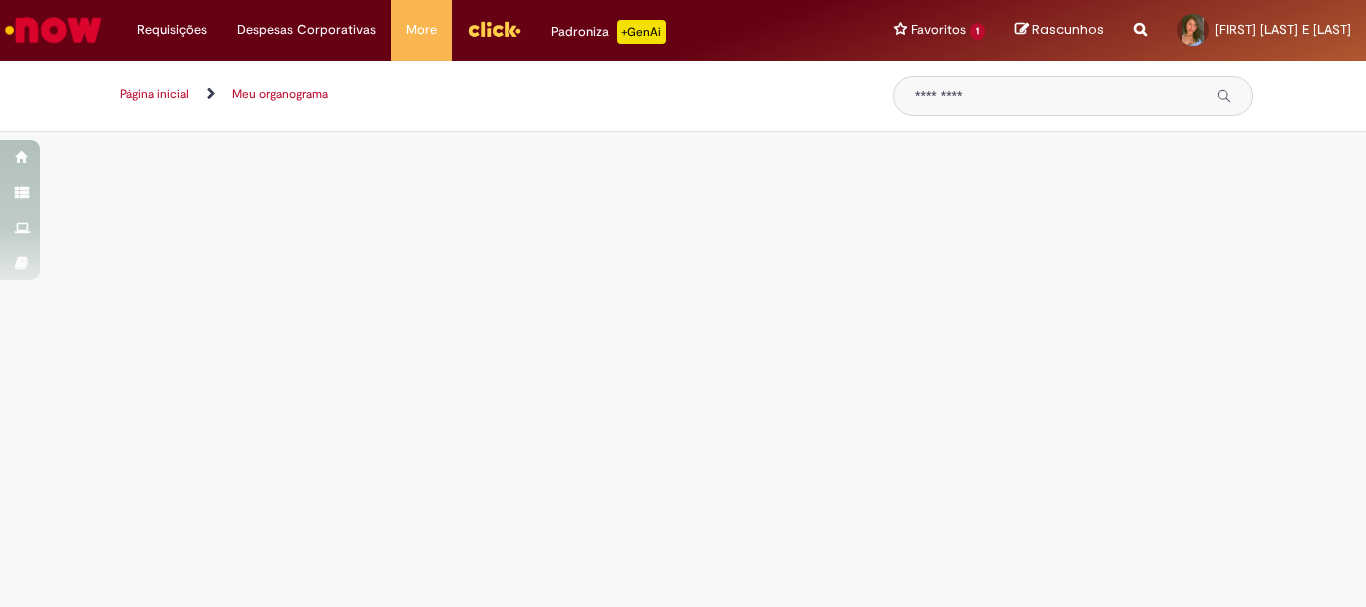 scroll, scrollTop: 0, scrollLeft: 0, axis: both 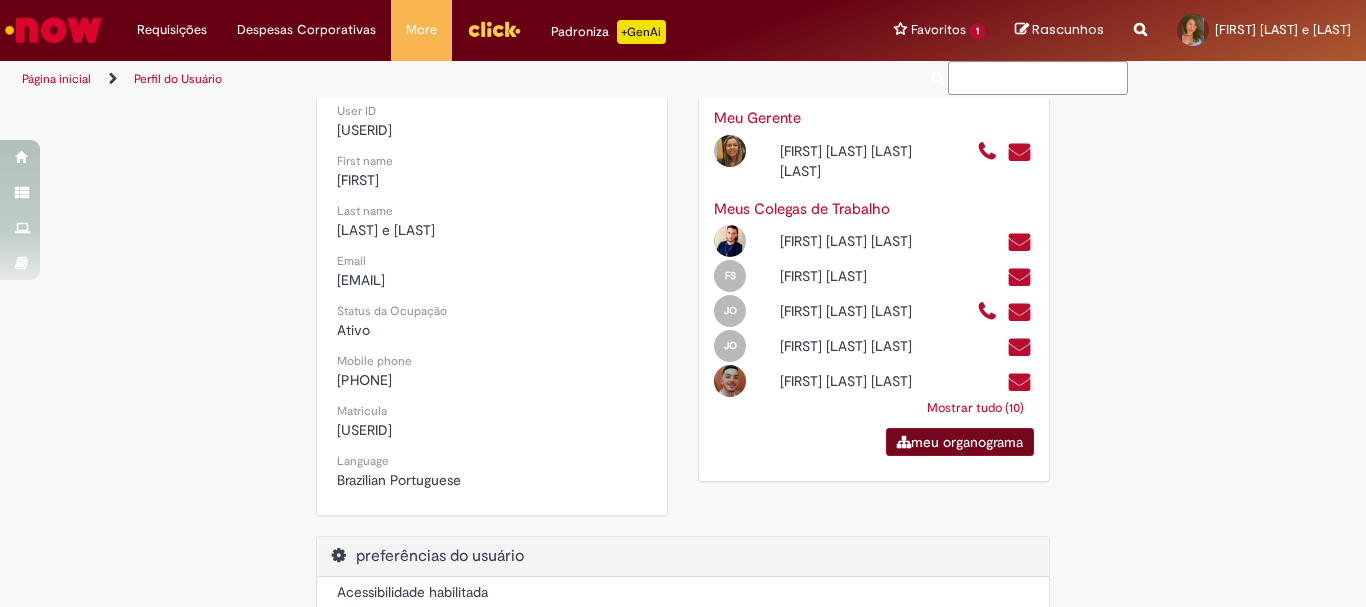 click on "meu organograma" at bounding box center (960, 442) 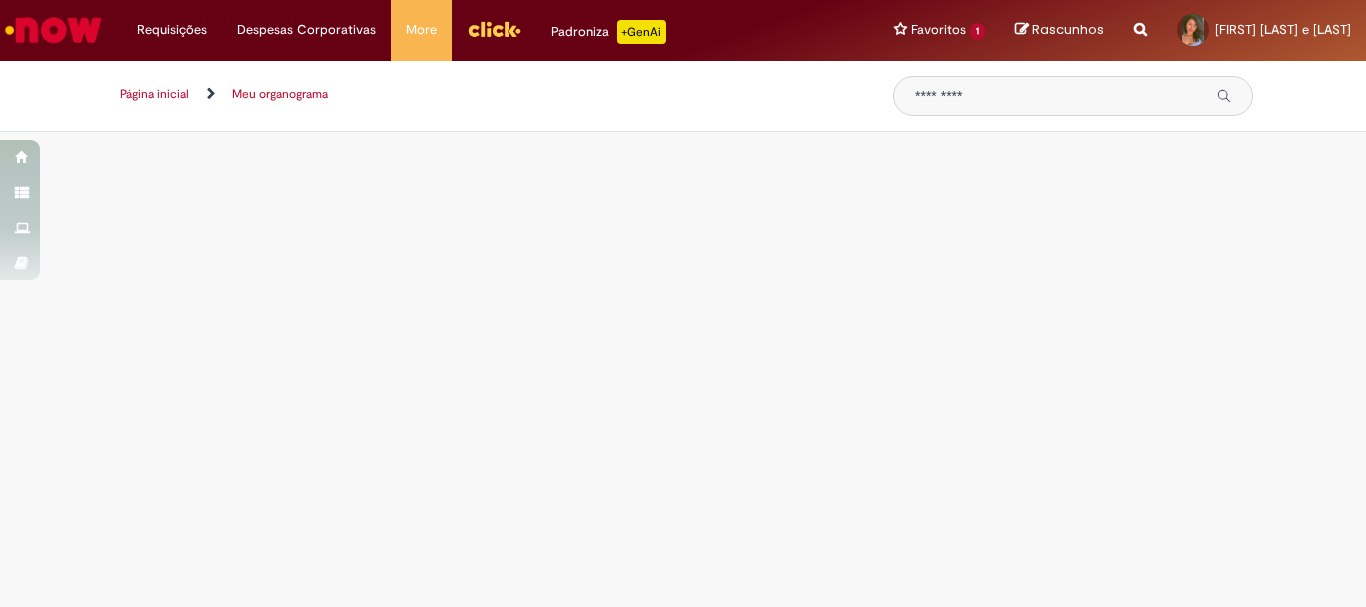 scroll, scrollTop: 0, scrollLeft: 0, axis: both 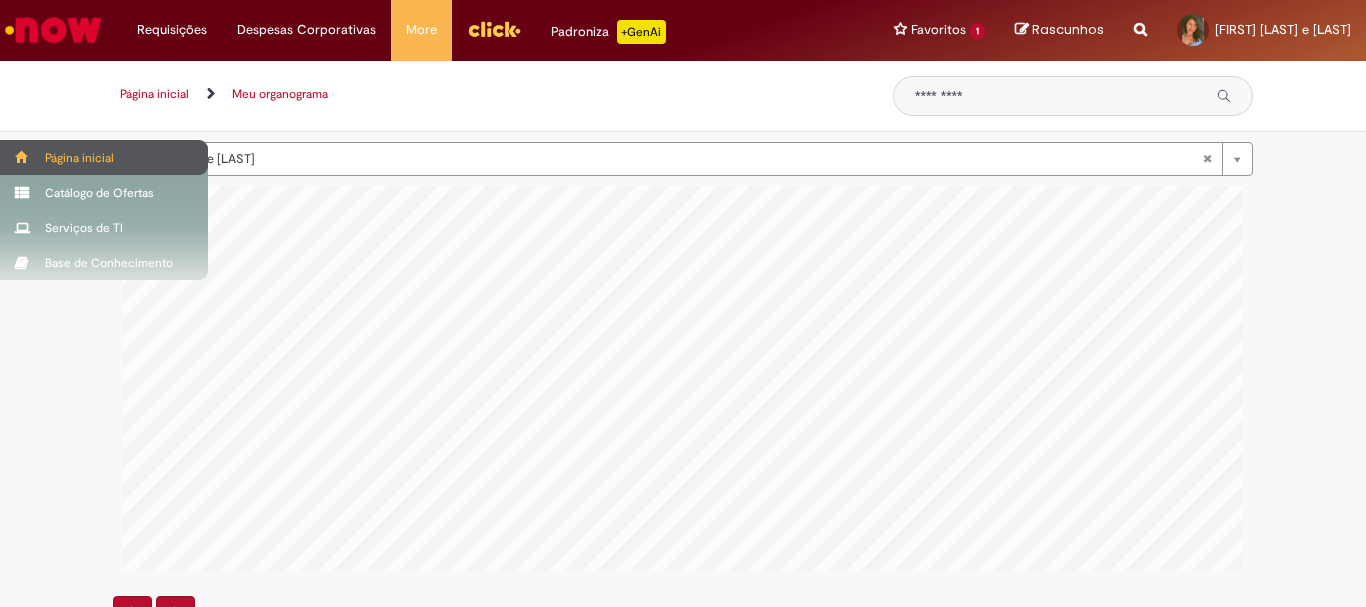 click on "Página inicial" at bounding box center [104, 157] 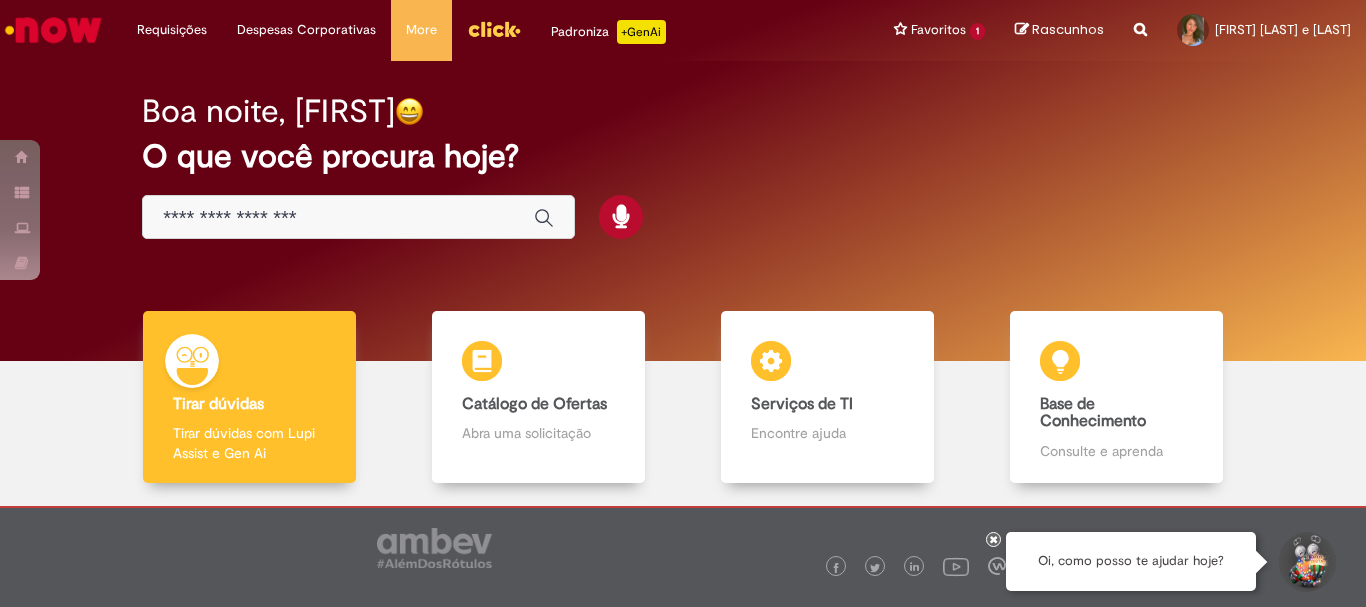 scroll, scrollTop: 0, scrollLeft: 0, axis: both 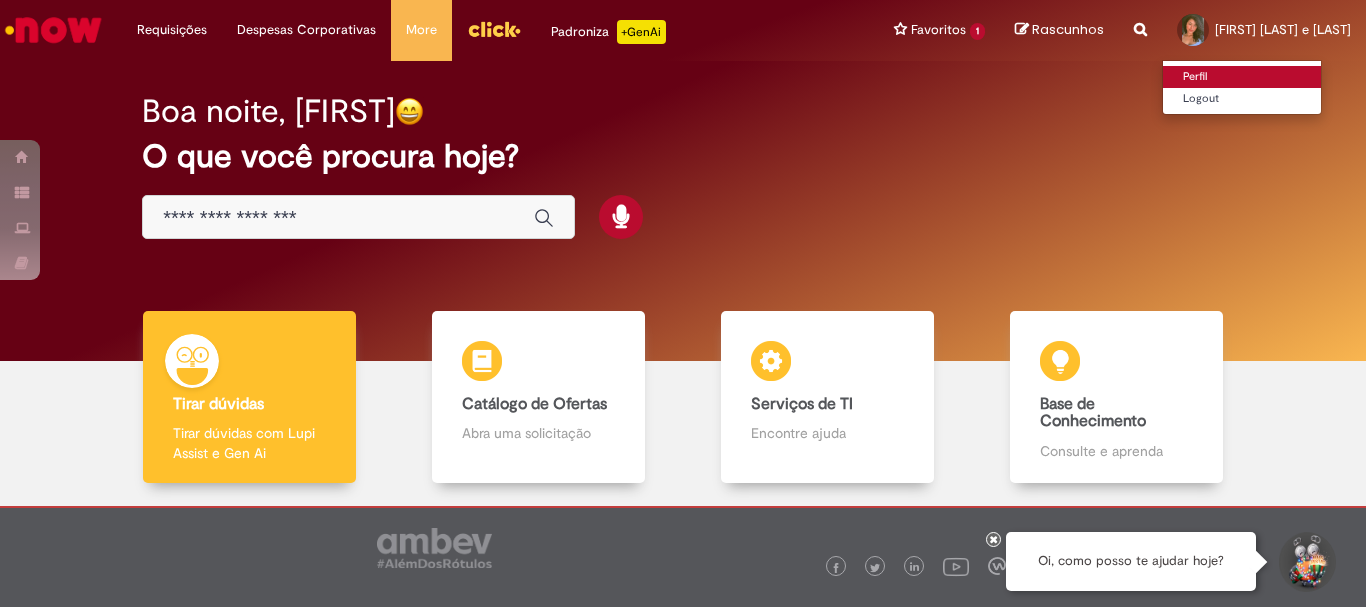 click on "Perfil" at bounding box center (1242, 77) 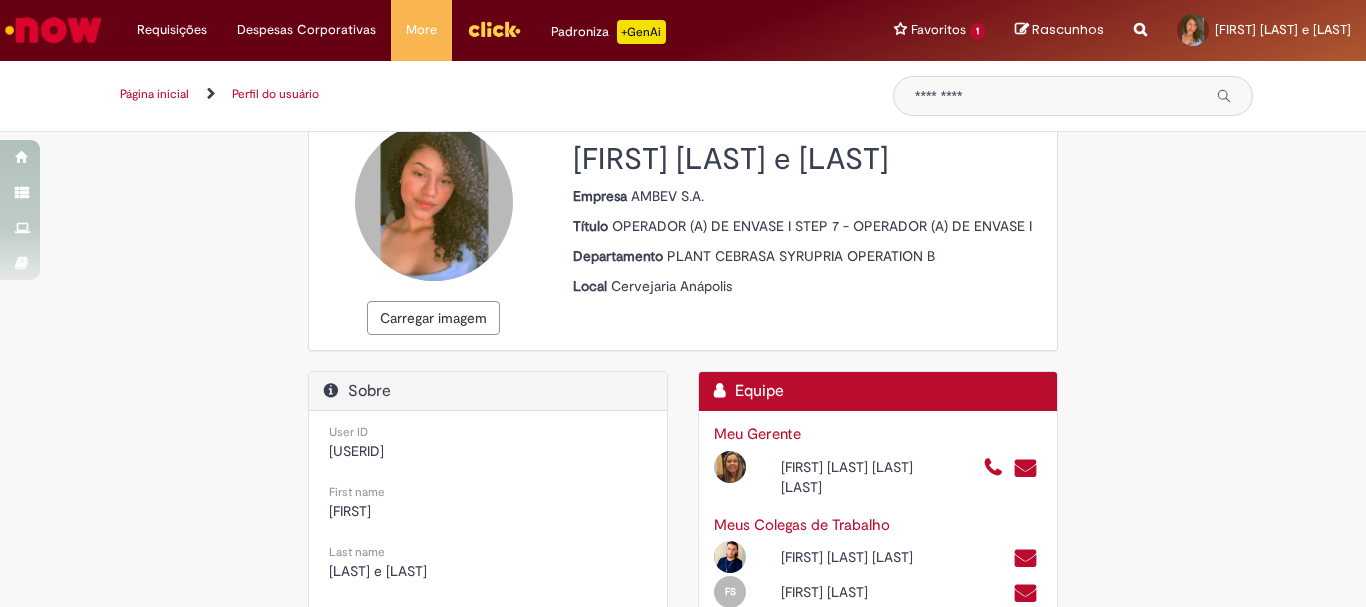scroll, scrollTop: 200, scrollLeft: 0, axis: vertical 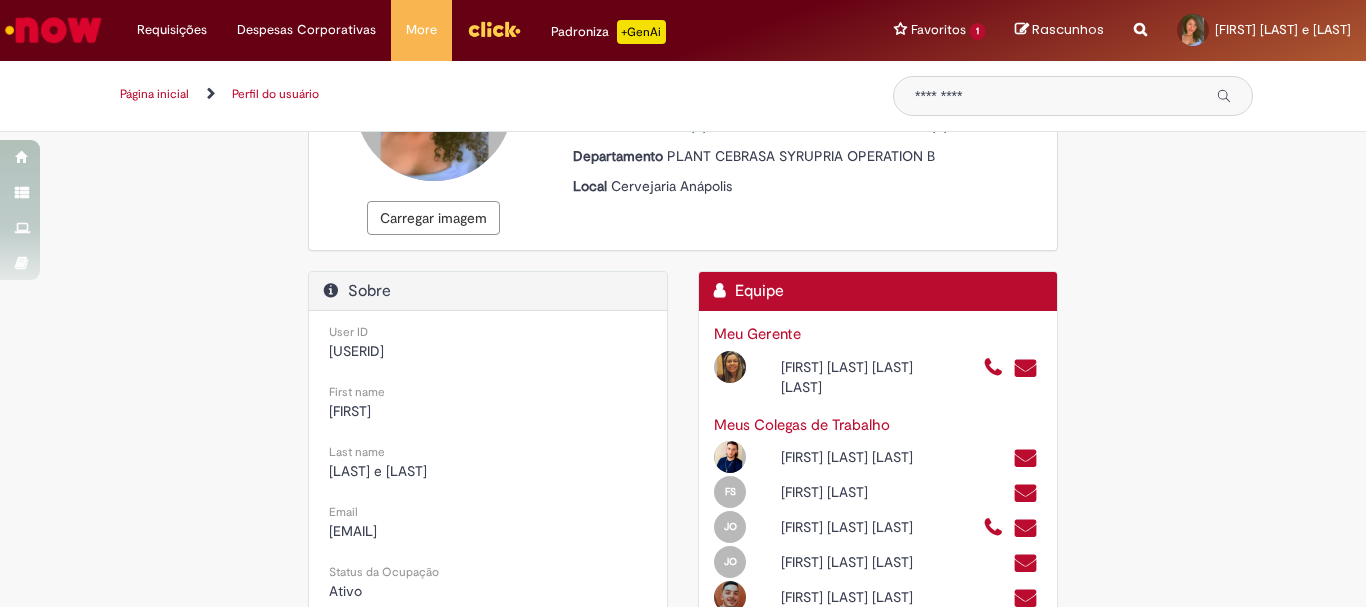 click on "Sobre" at bounding box center [488, 291] 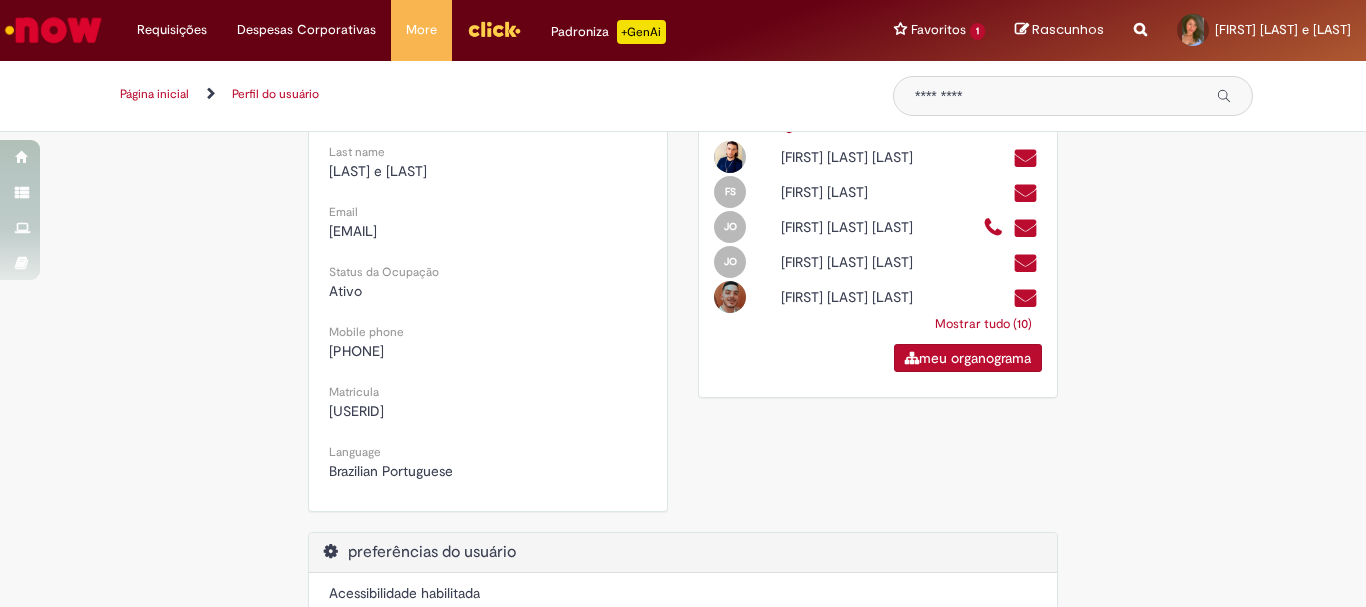 scroll, scrollTop: 600, scrollLeft: 0, axis: vertical 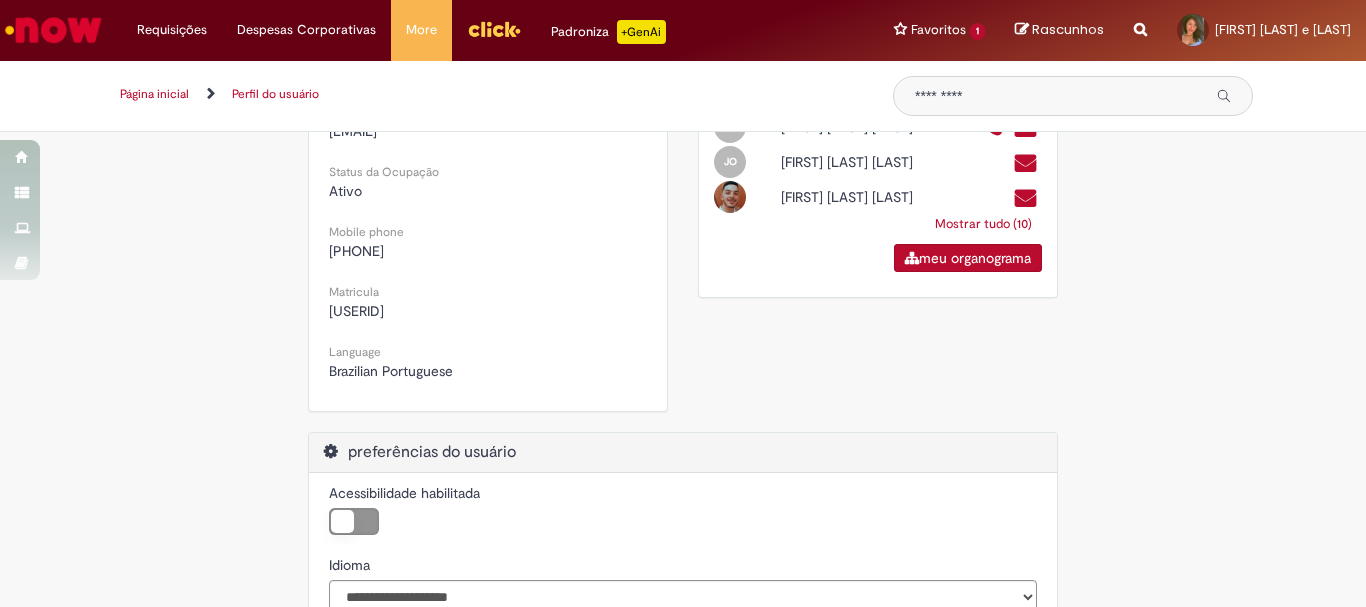 click on "[PHONE]" at bounding box center (356, 251) 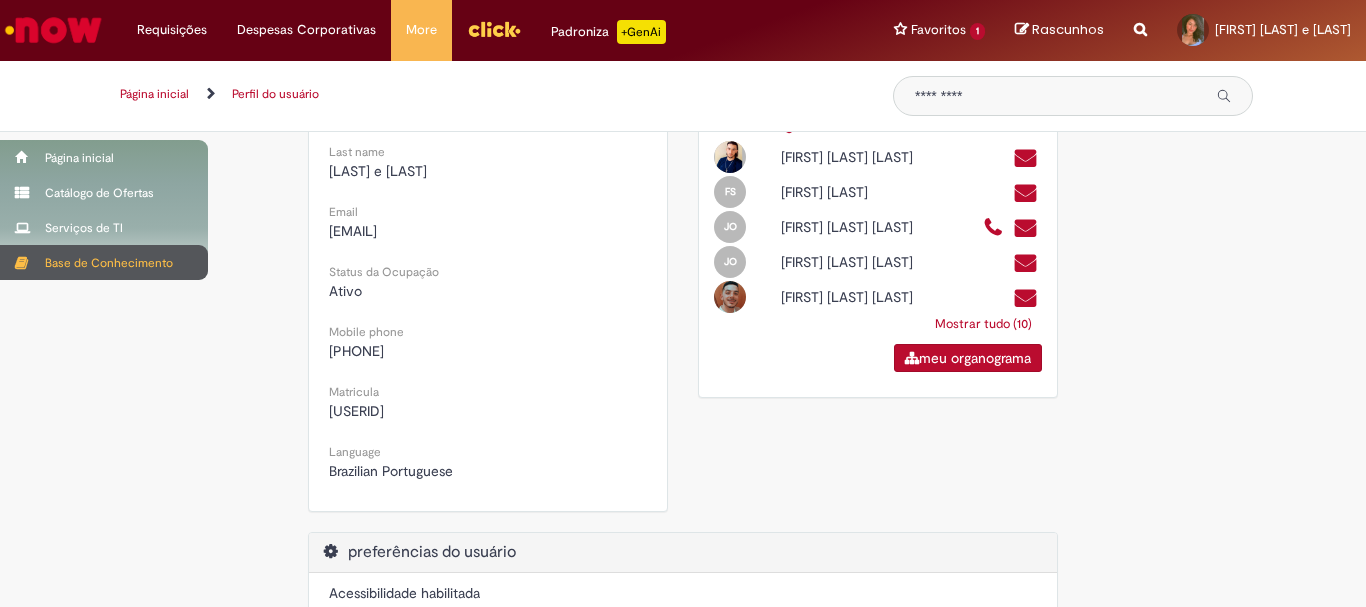 scroll, scrollTop: 700, scrollLeft: 0, axis: vertical 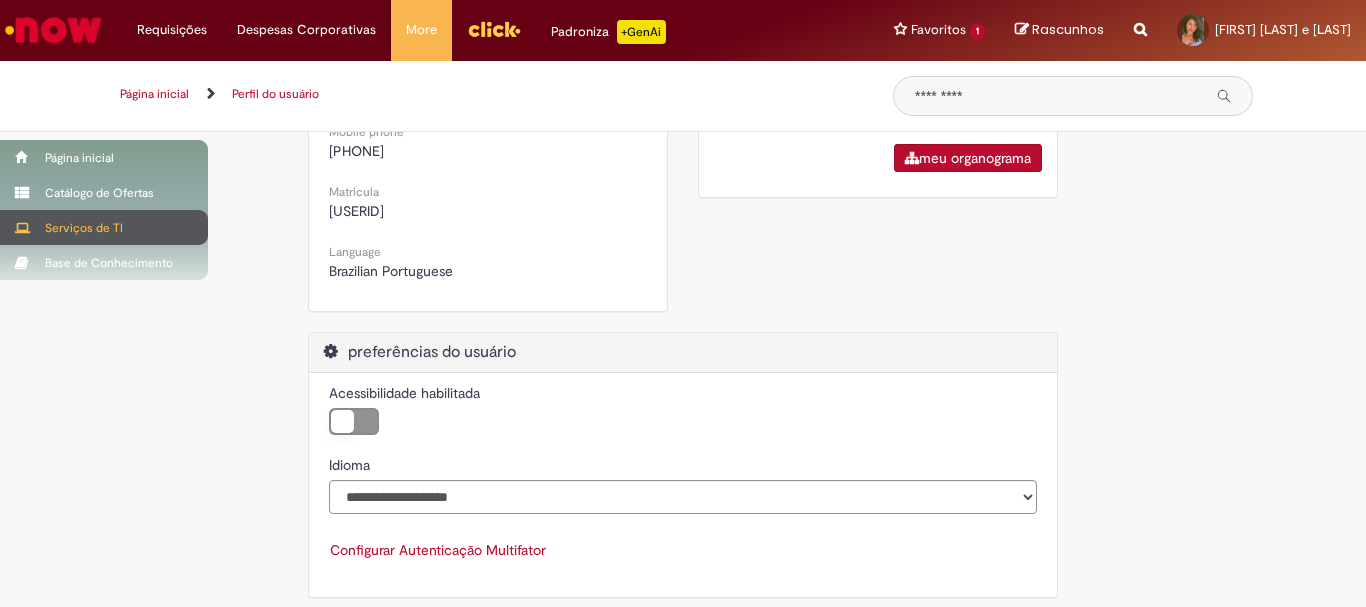 click on "Serviços de TI" at bounding box center (104, 227) 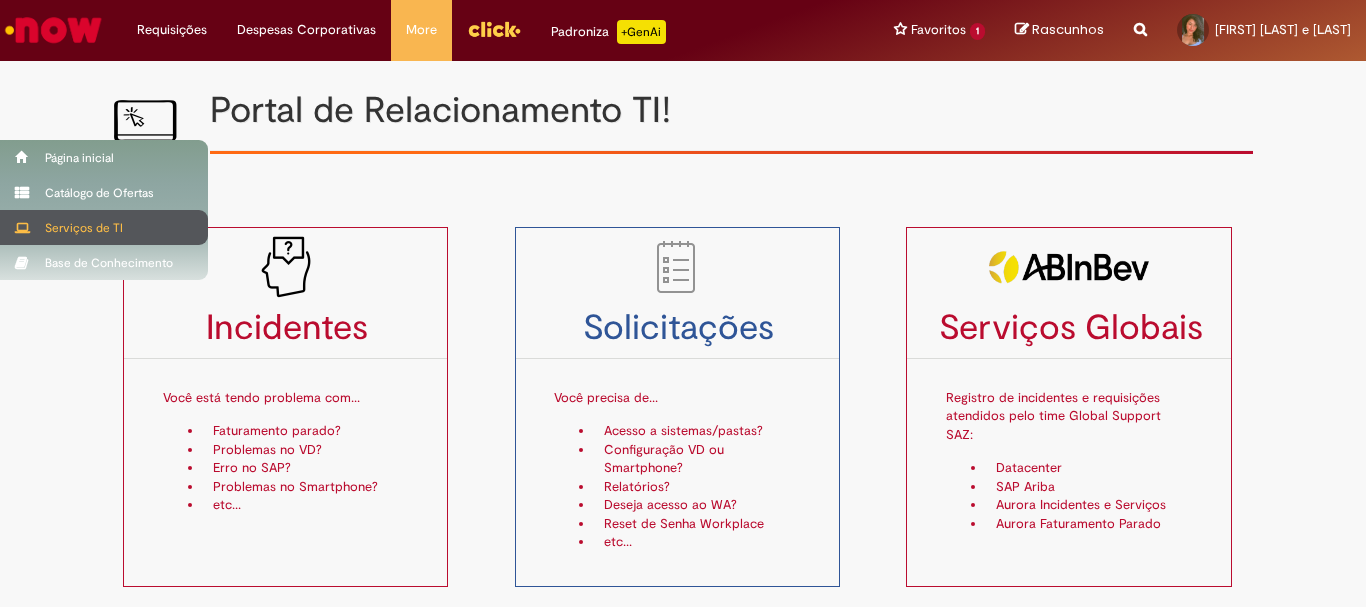 scroll, scrollTop: 0, scrollLeft: 0, axis: both 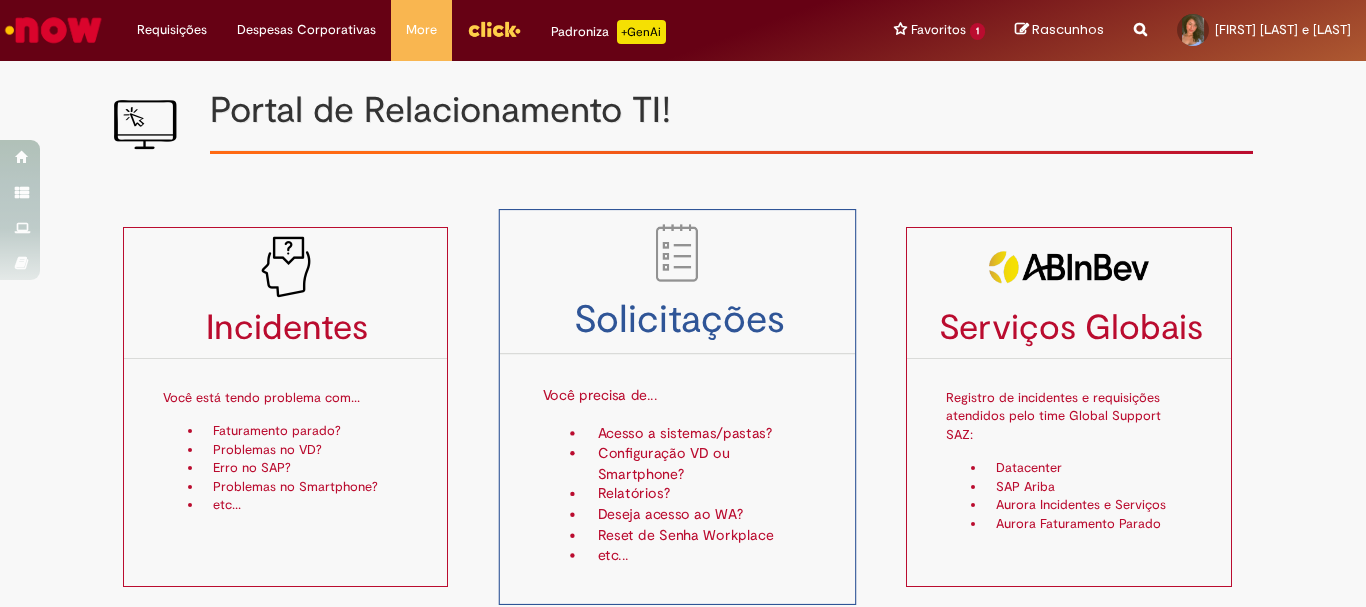 click on "Acesso a sistemas/pastas?" at bounding box center [699, 433] 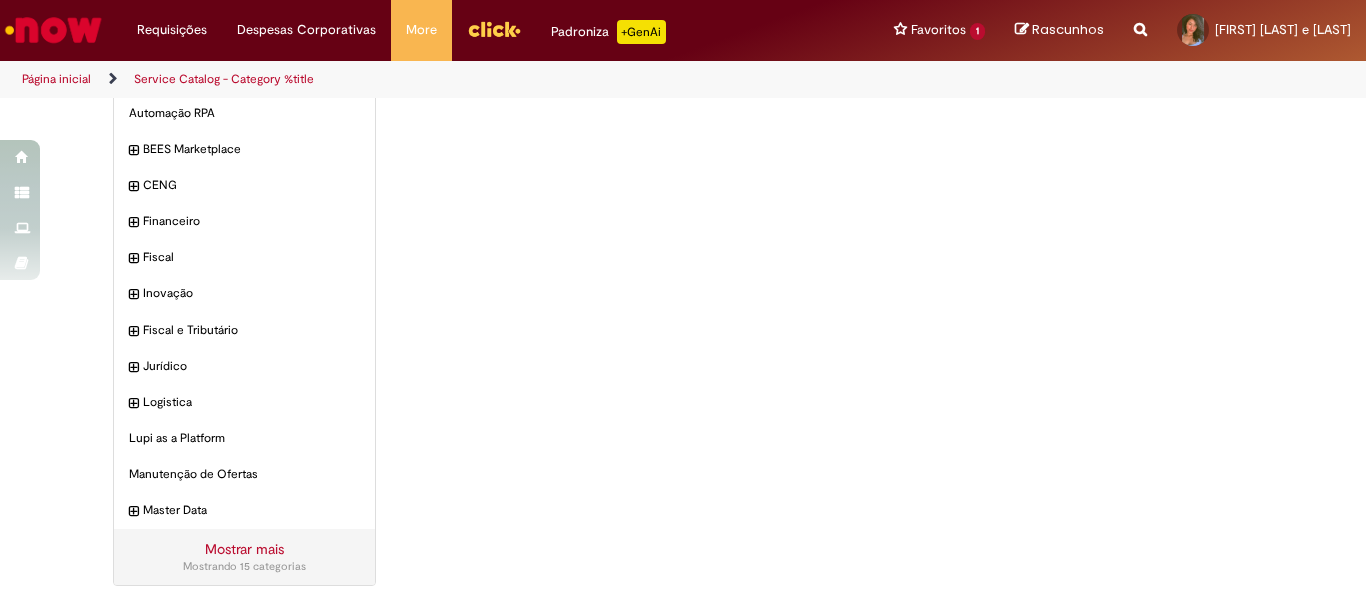 scroll, scrollTop: 71, scrollLeft: 0, axis: vertical 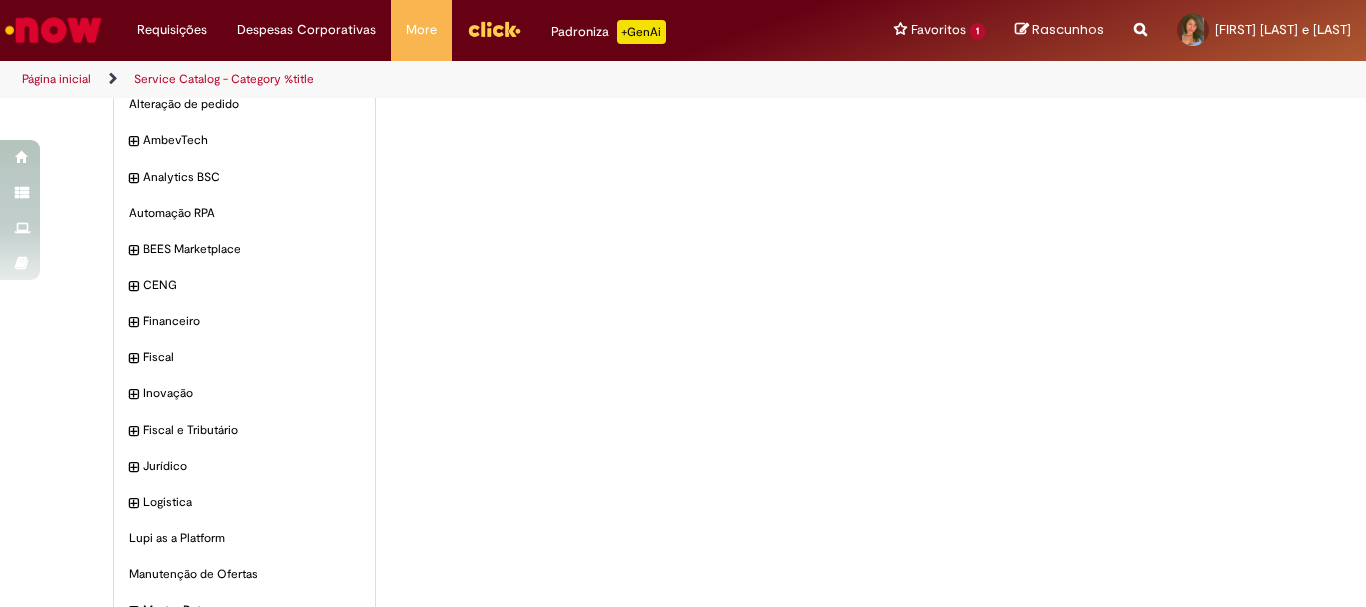 click at bounding box center [494, 29] 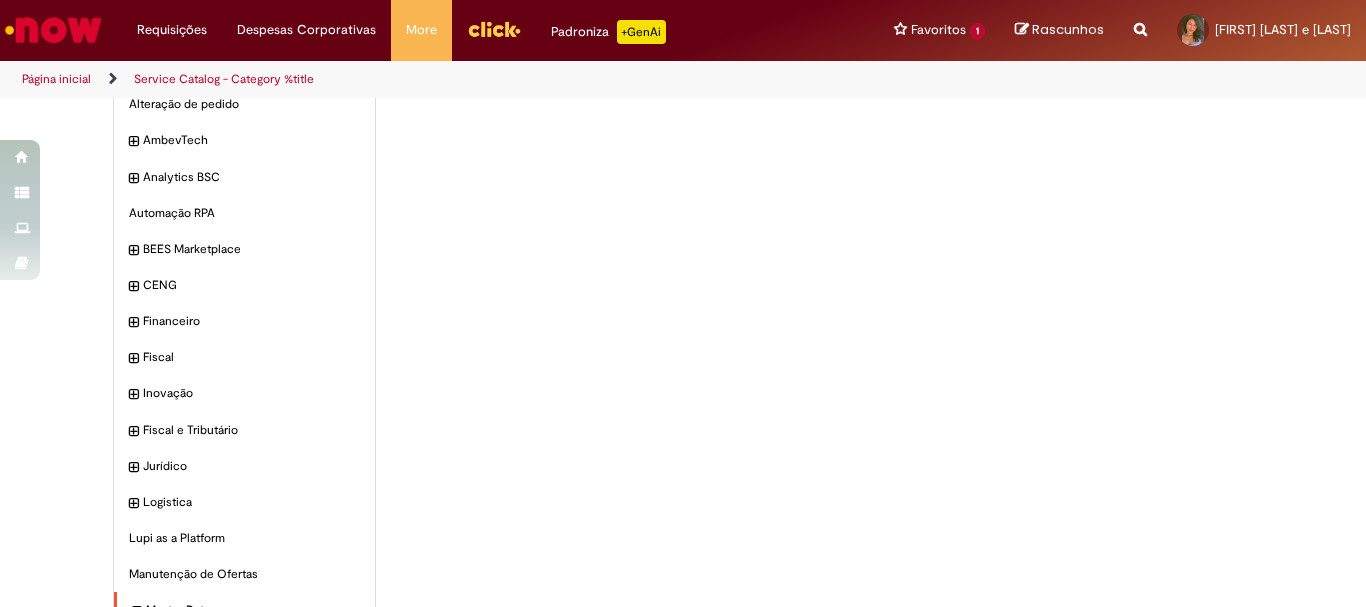 scroll, scrollTop: 171, scrollLeft: 0, axis: vertical 